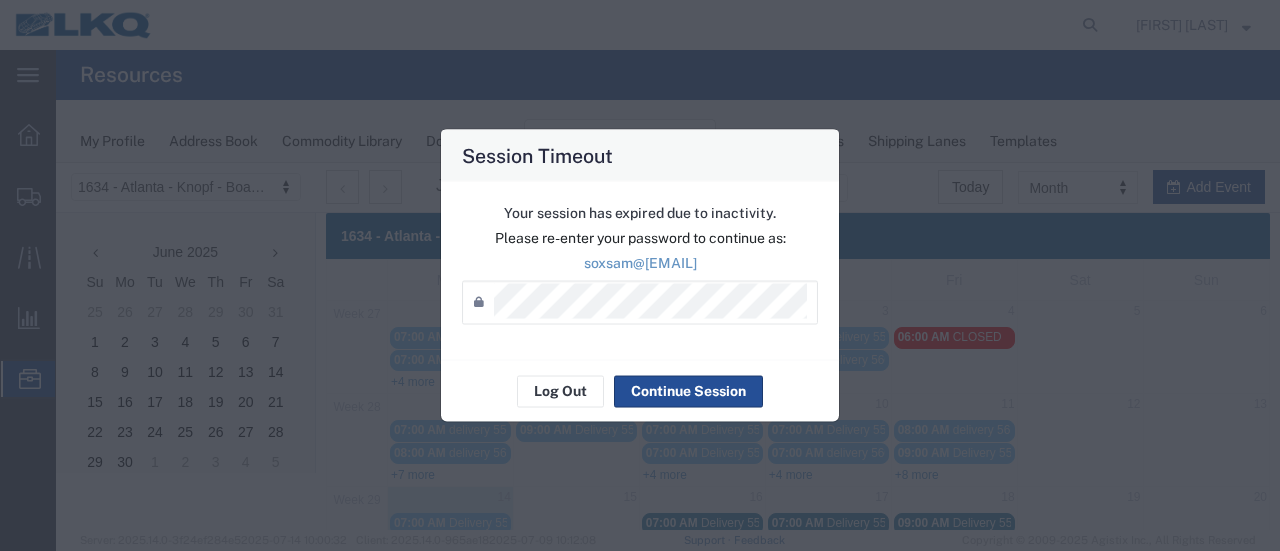 scroll, scrollTop: 200, scrollLeft: 0, axis: vertical 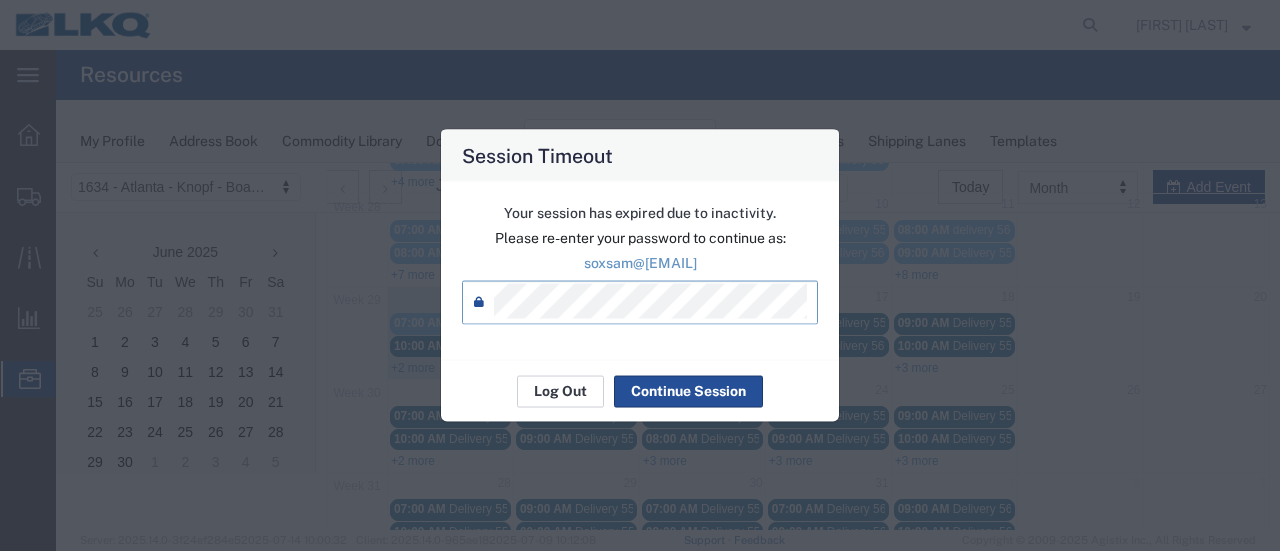 click on "Log Out" 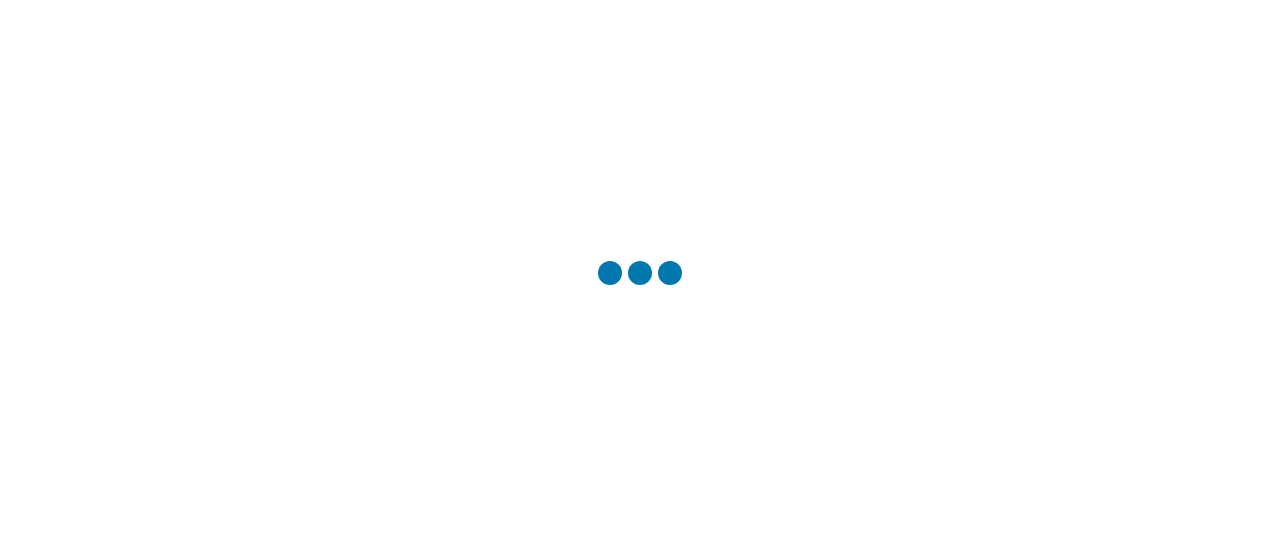 scroll, scrollTop: 0, scrollLeft: 0, axis: both 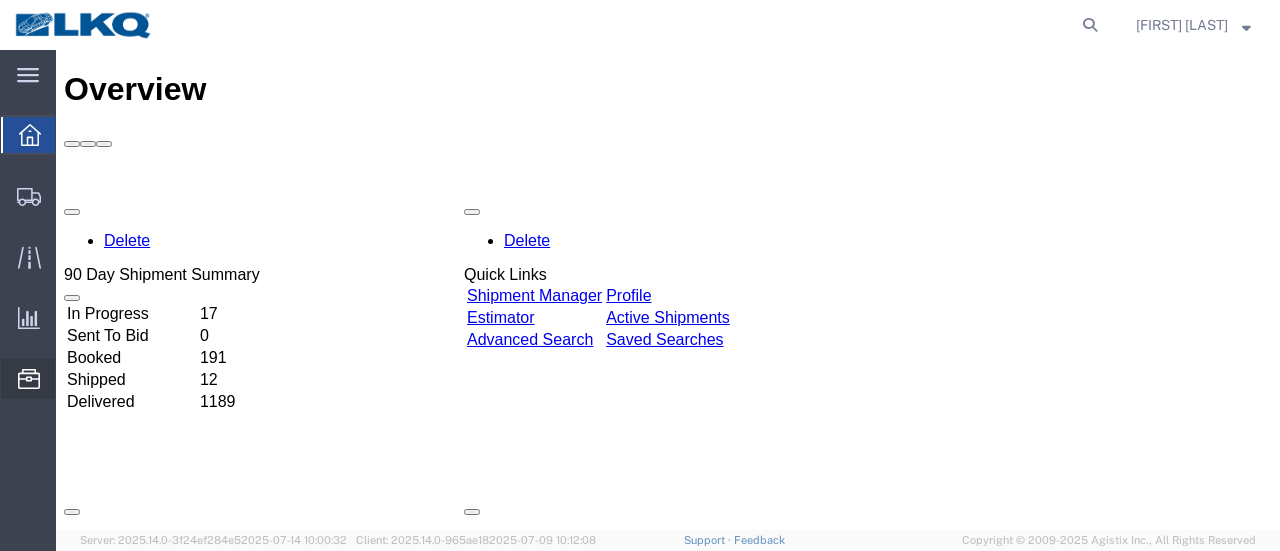 click on "Location Appointment" 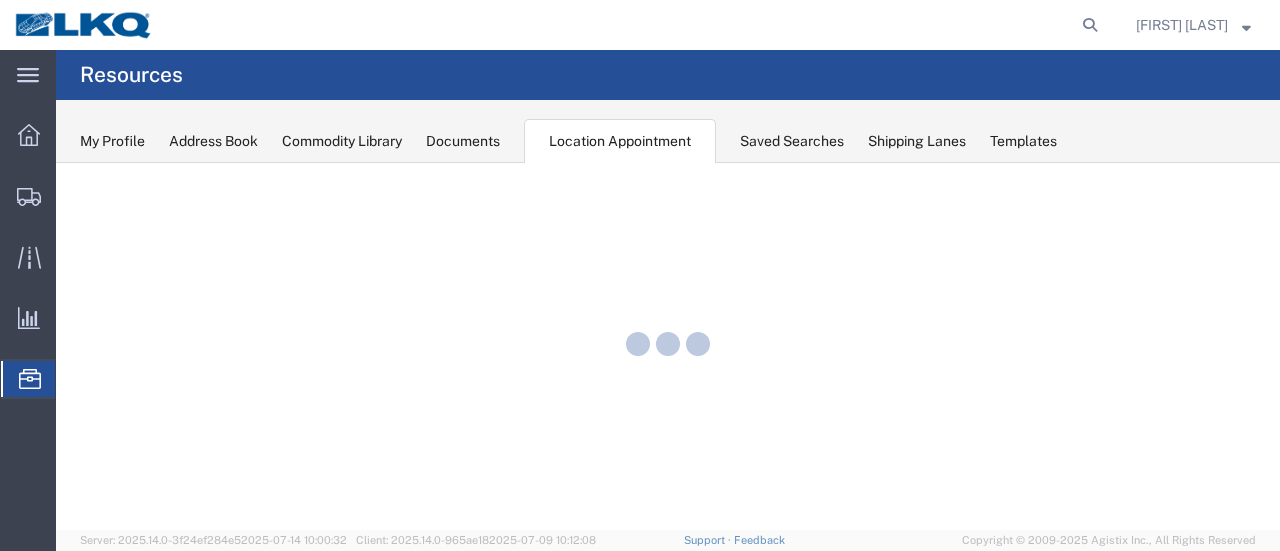 scroll, scrollTop: 0, scrollLeft: 0, axis: both 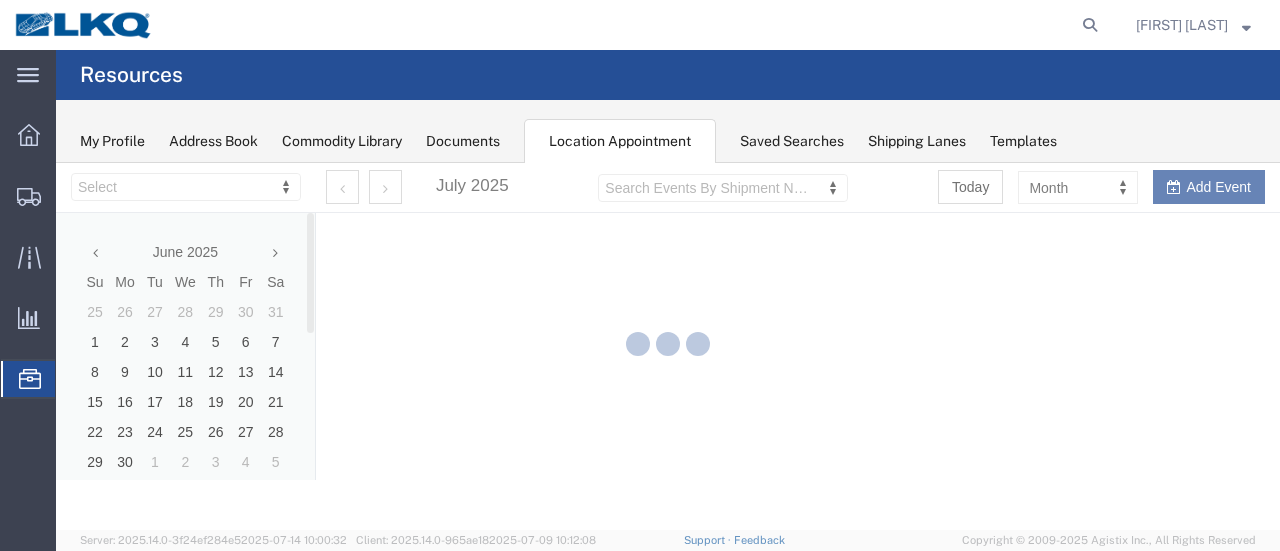 select on "28712" 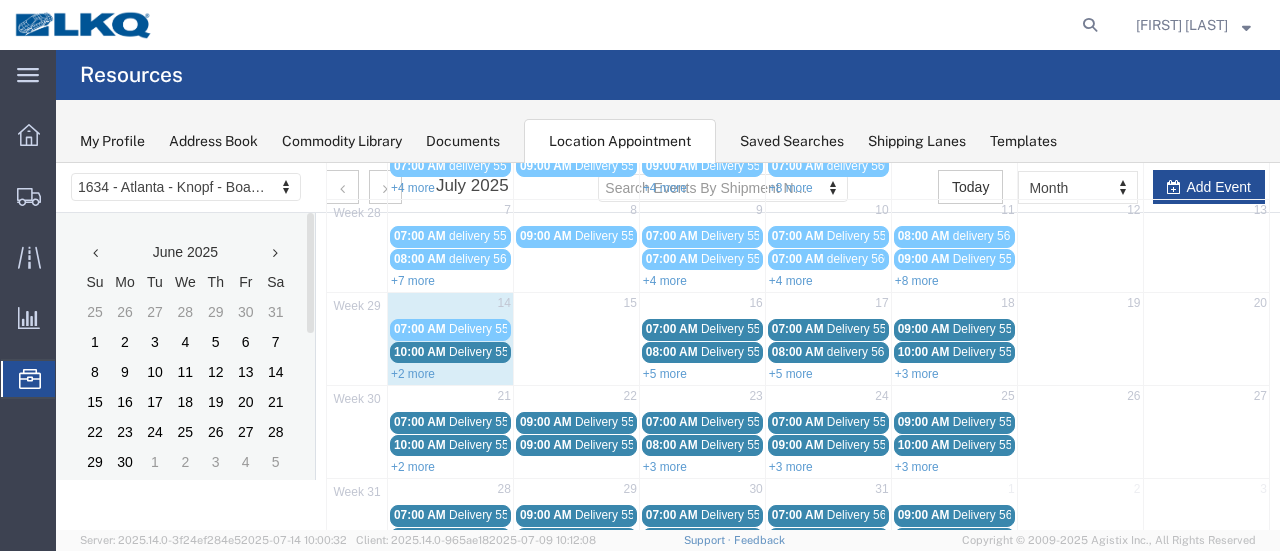 scroll, scrollTop: 200, scrollLeft: 0, axis: vertical 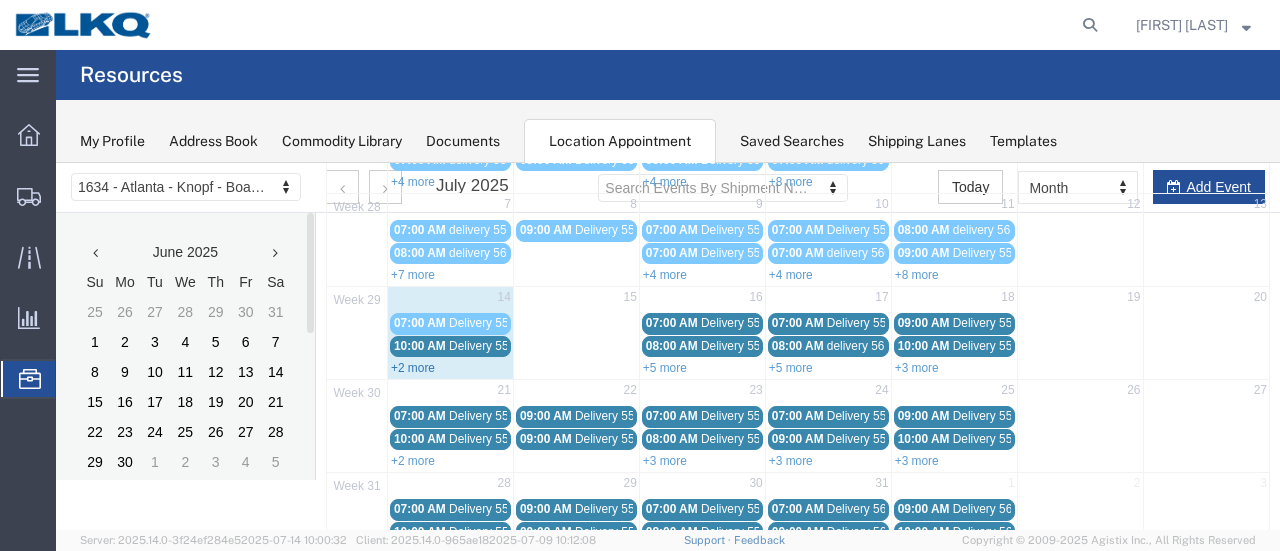click on "+2 more" at bounding box center (413, 368) 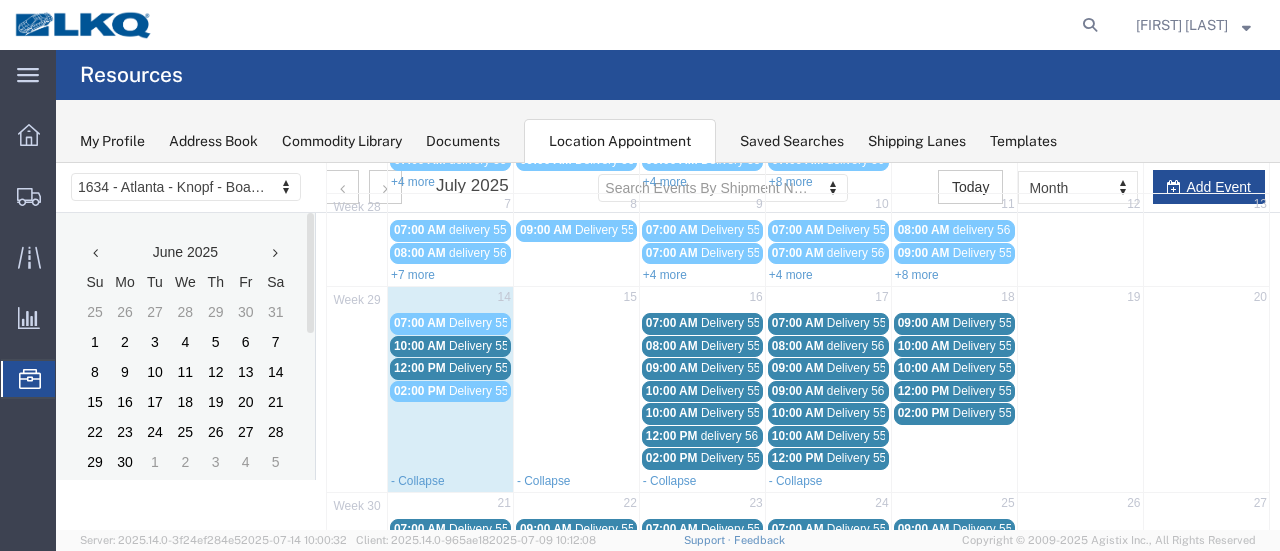 click on "10:00 AM" at bounding box center (420, 346) 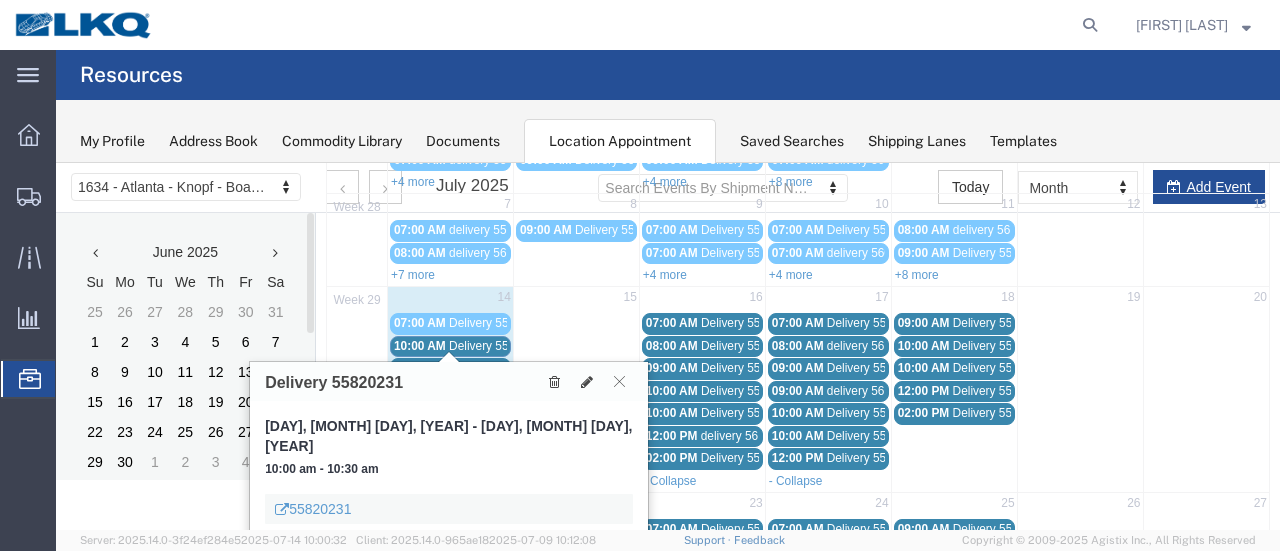 scroll, scrollTop: 300, scrollLeft: 0, axis: vertical 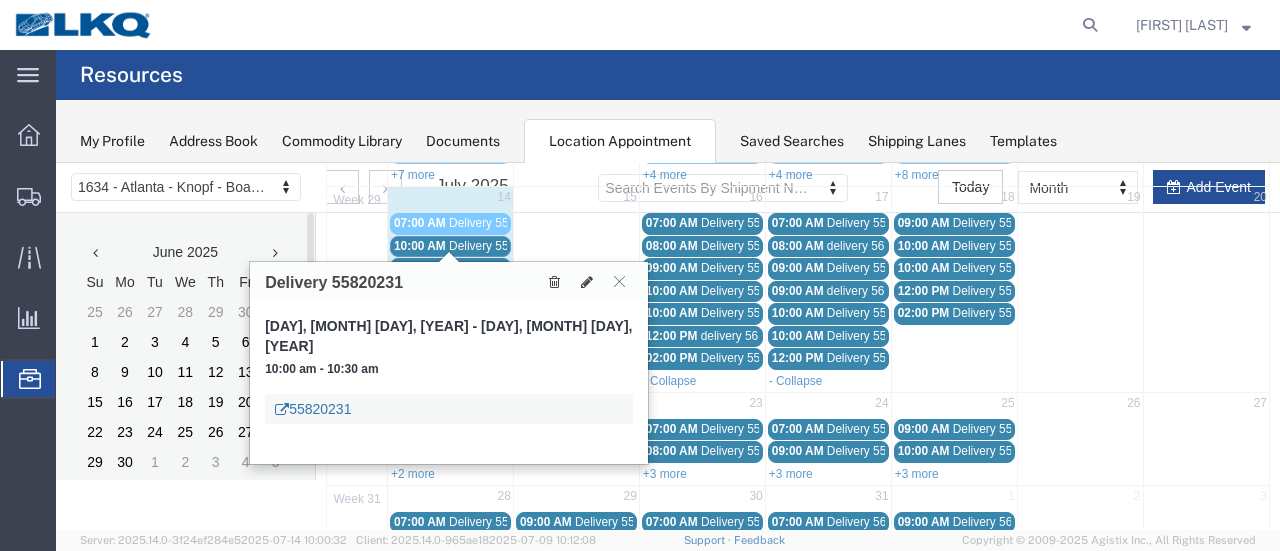 click on "55820231" at bounding box center (313, 409) 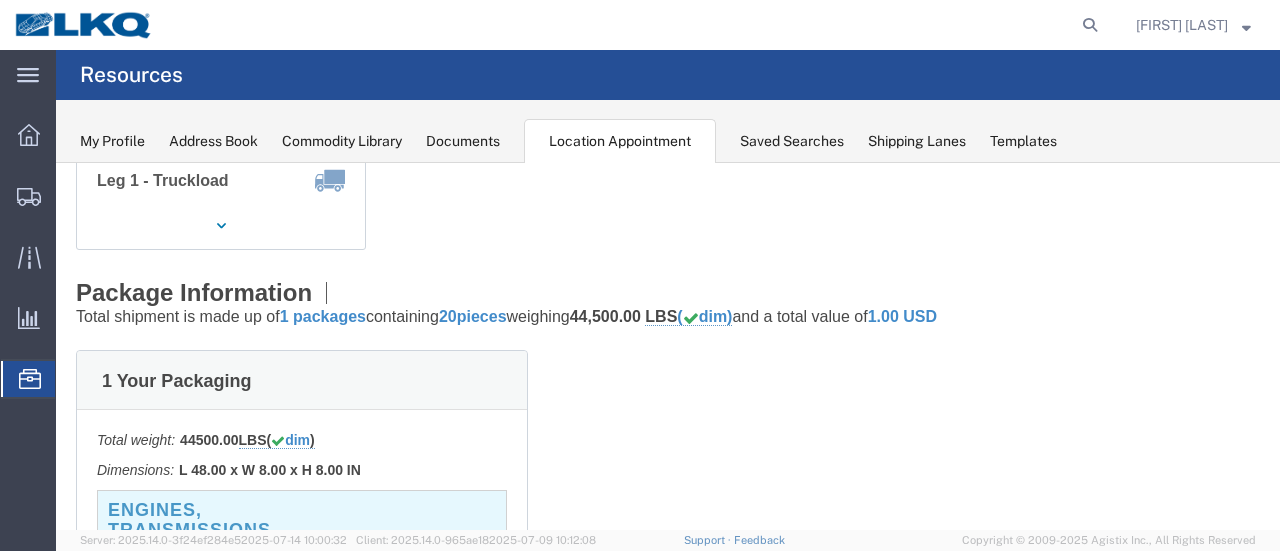scroll, scrollTop: 0, scrollLeft: 0, axis: both 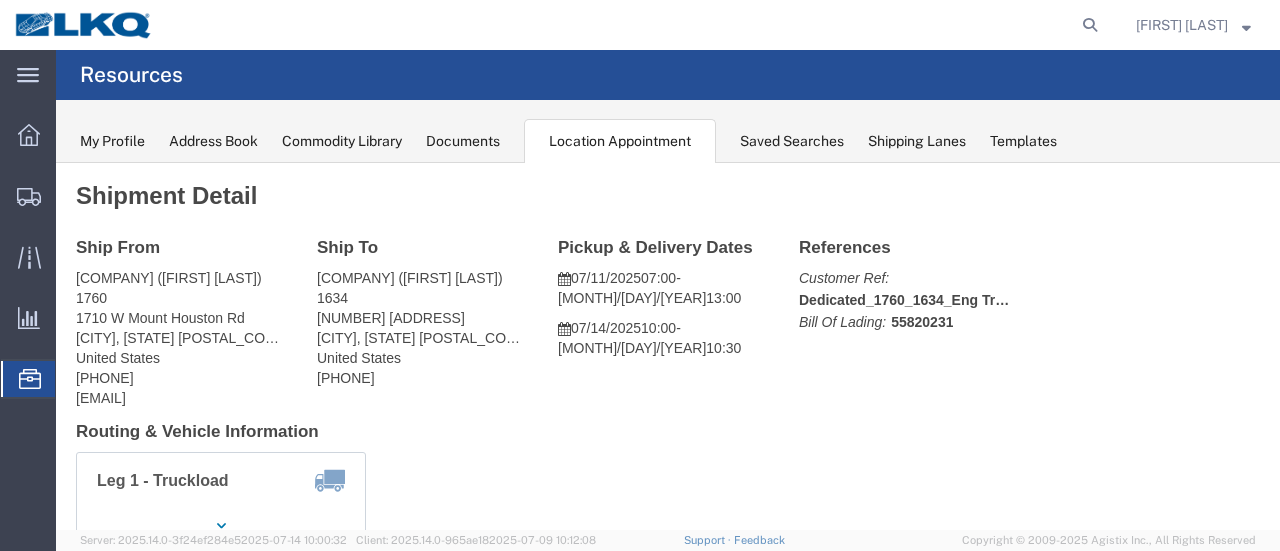 click on "Location Appointment" 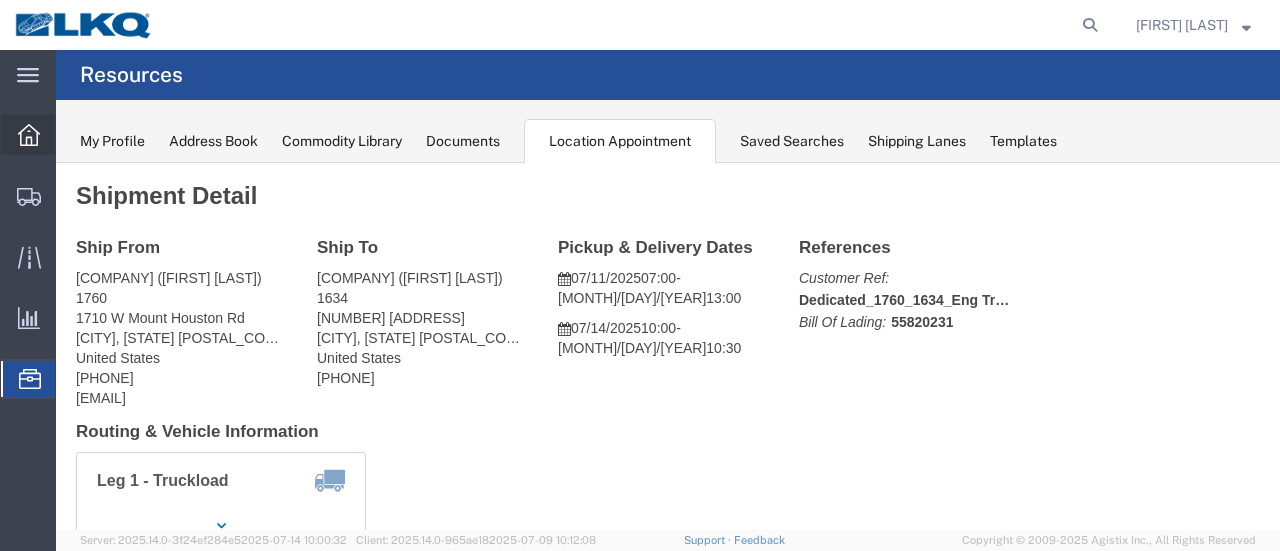 click 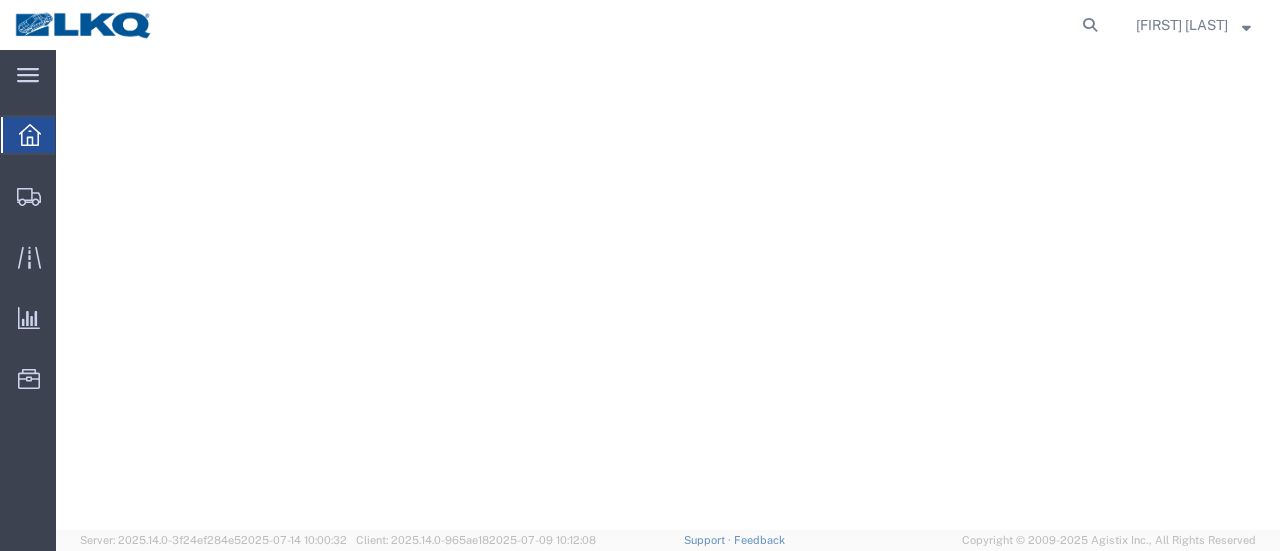 scroll, scrollTop: 0, scrollLeft: 0, axis: both 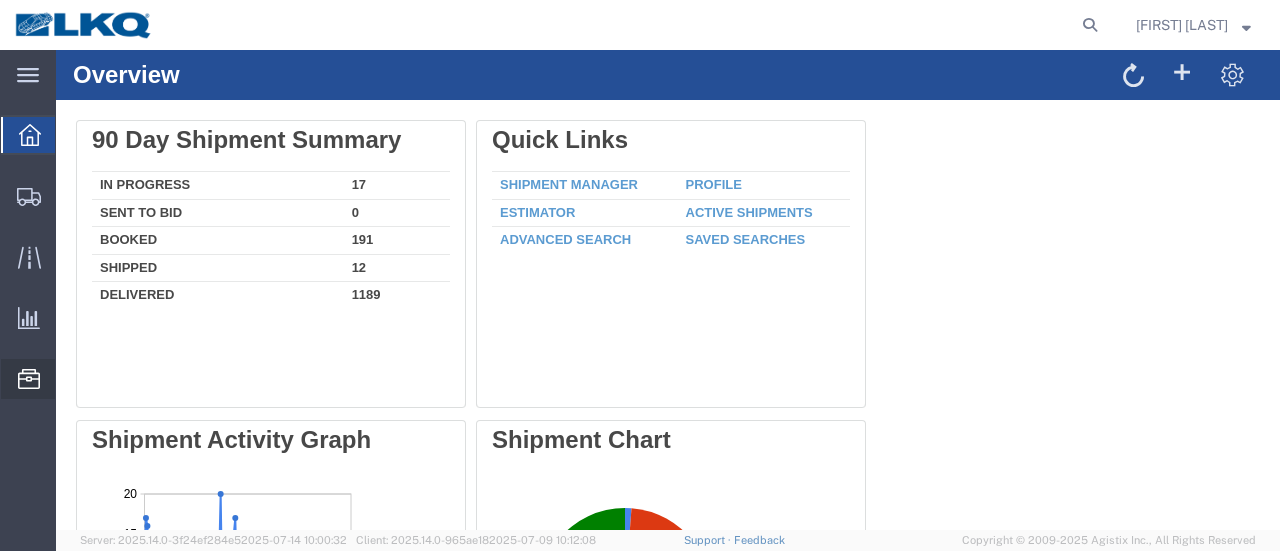 click 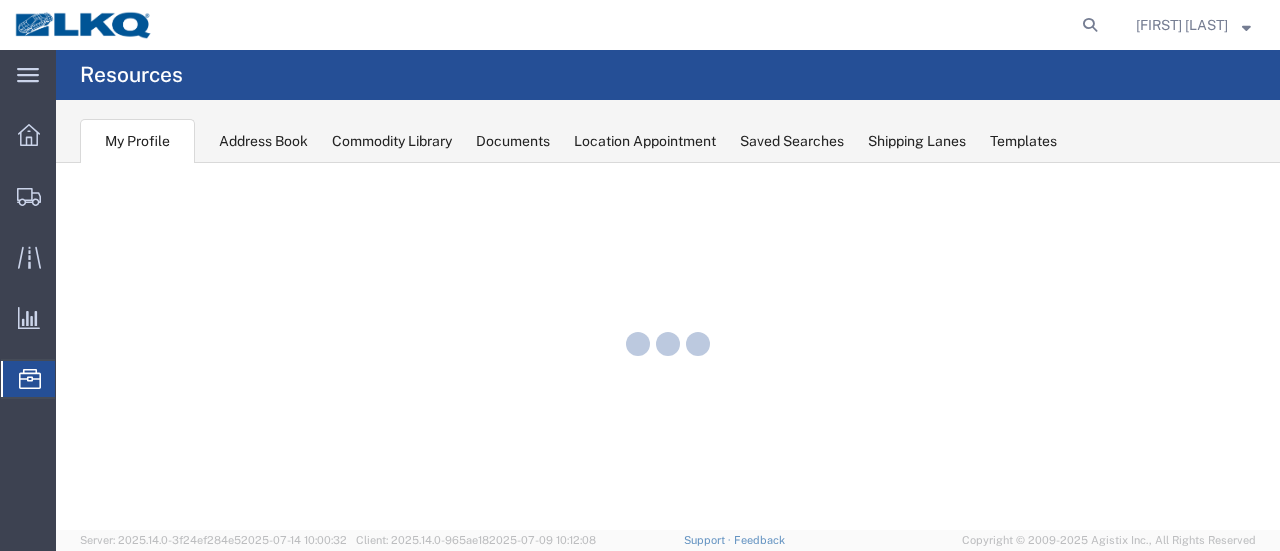 scroll, scrollTop: 0, scrollLeft: 0, axis: both 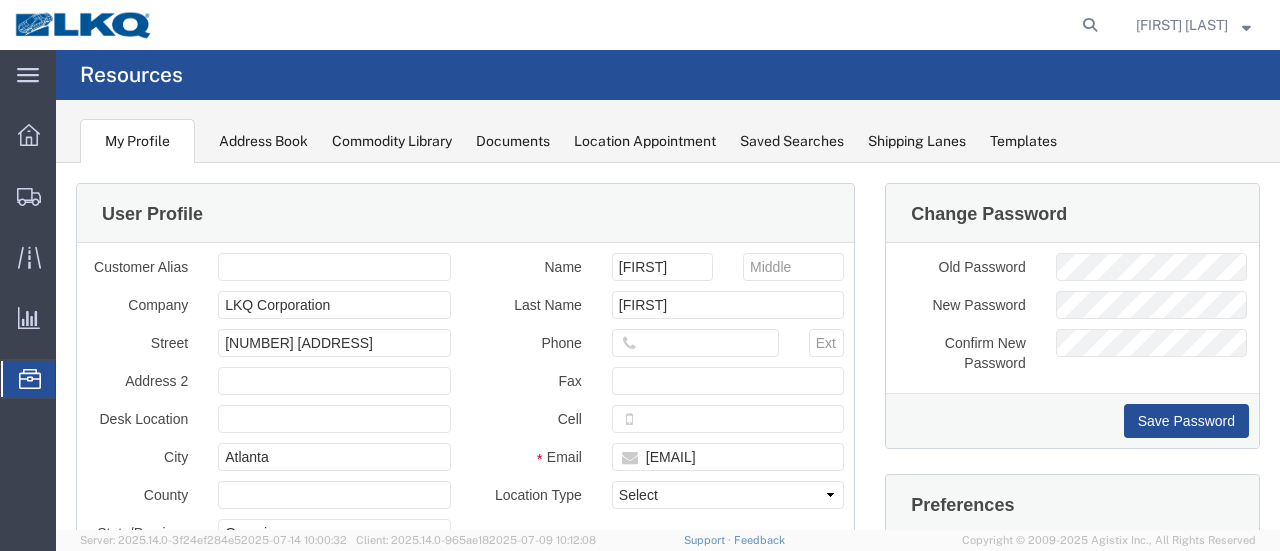 click on "Location Appointment" 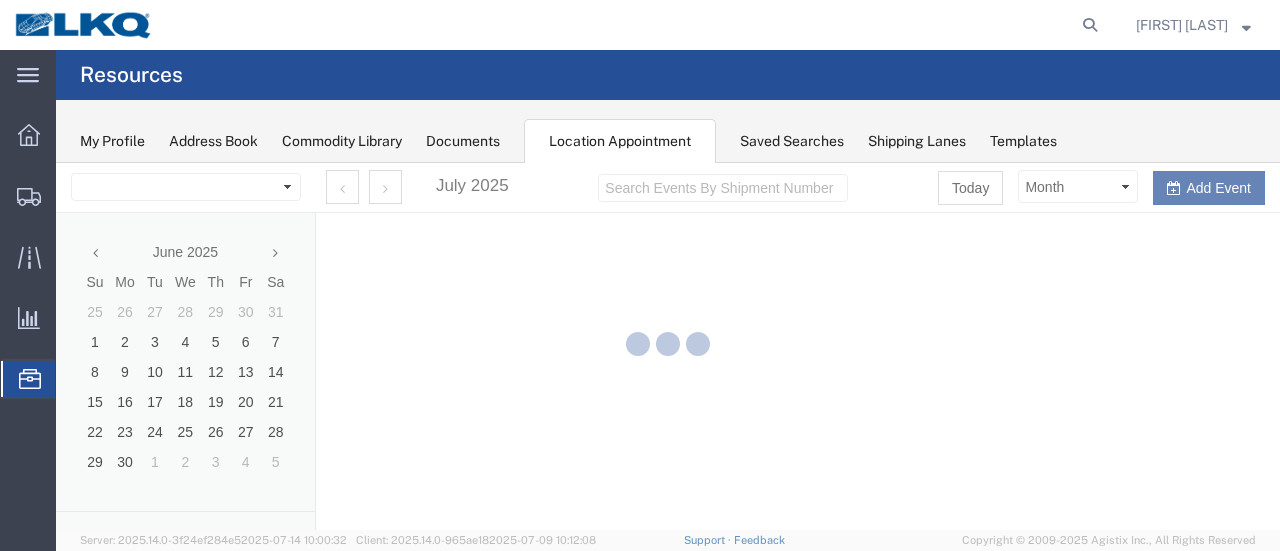 scroll, scrollTop: 0, scrollLeft: 0, axis: both 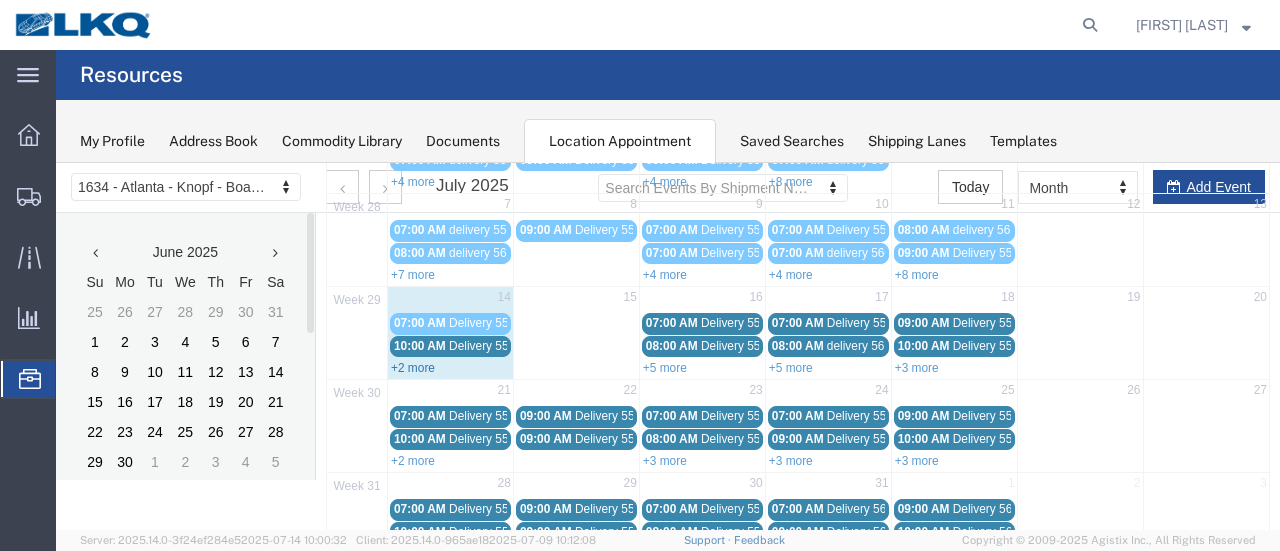 click on "+2 more" at bounding box center [413, 368] 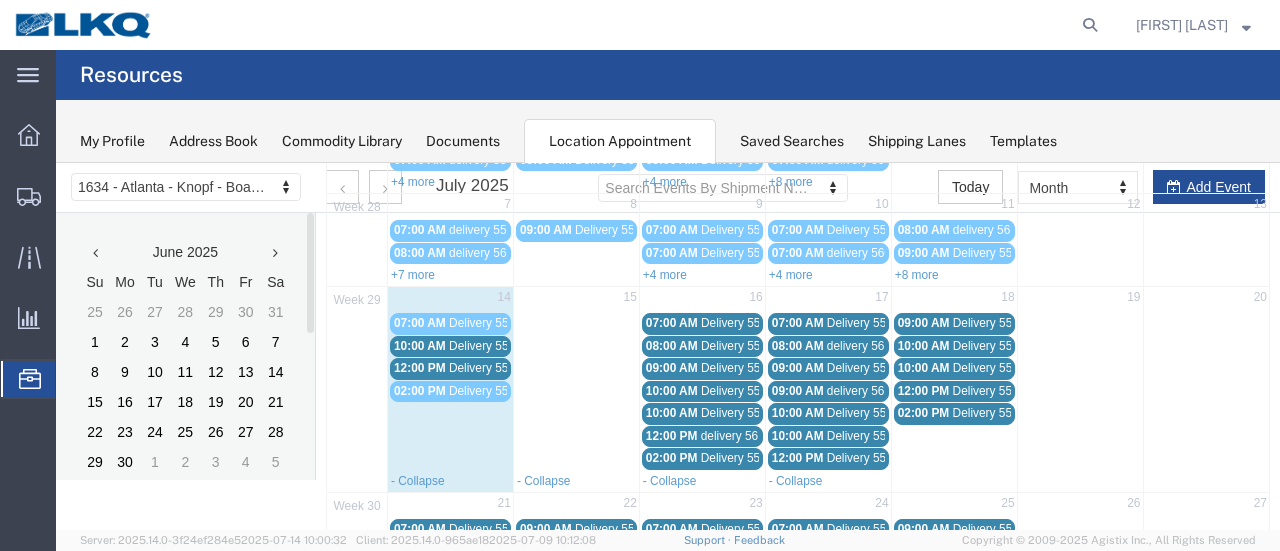 click on "12:00 PM" at bounding box center (420, 368) 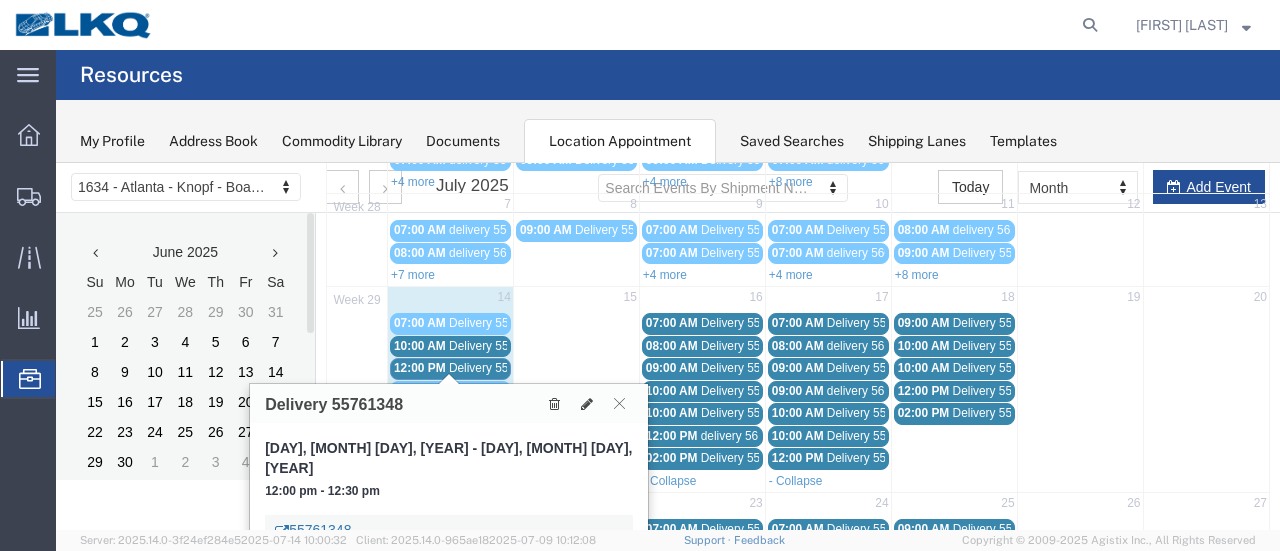 click on "55761348" at bounding box center [313, 530] 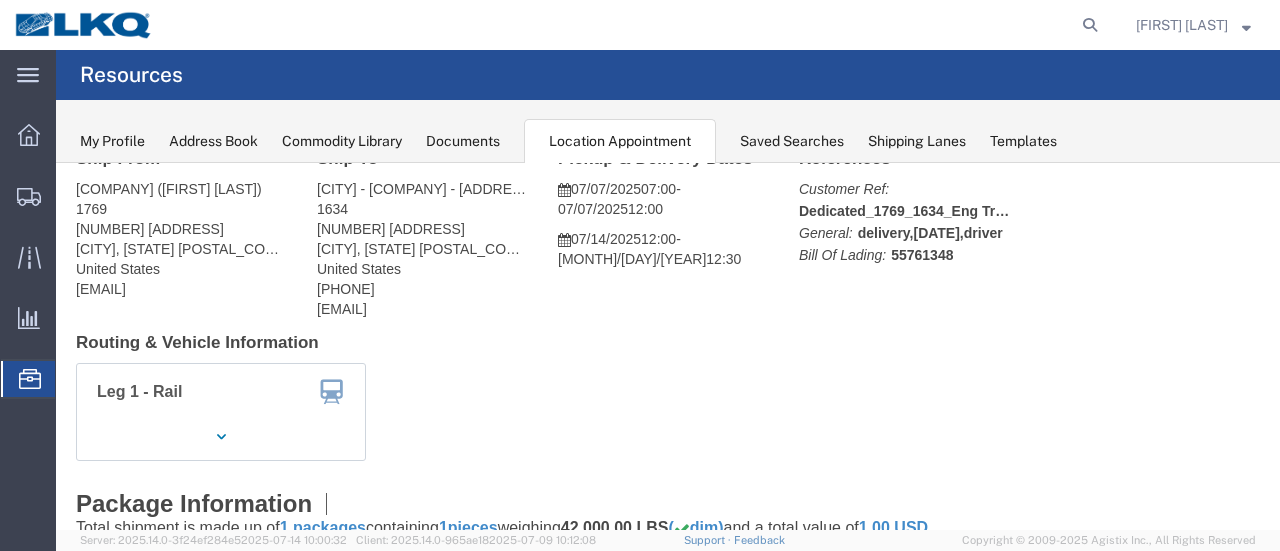 scroll, scrollTop: 0, scrollLeft: 0, axis: both 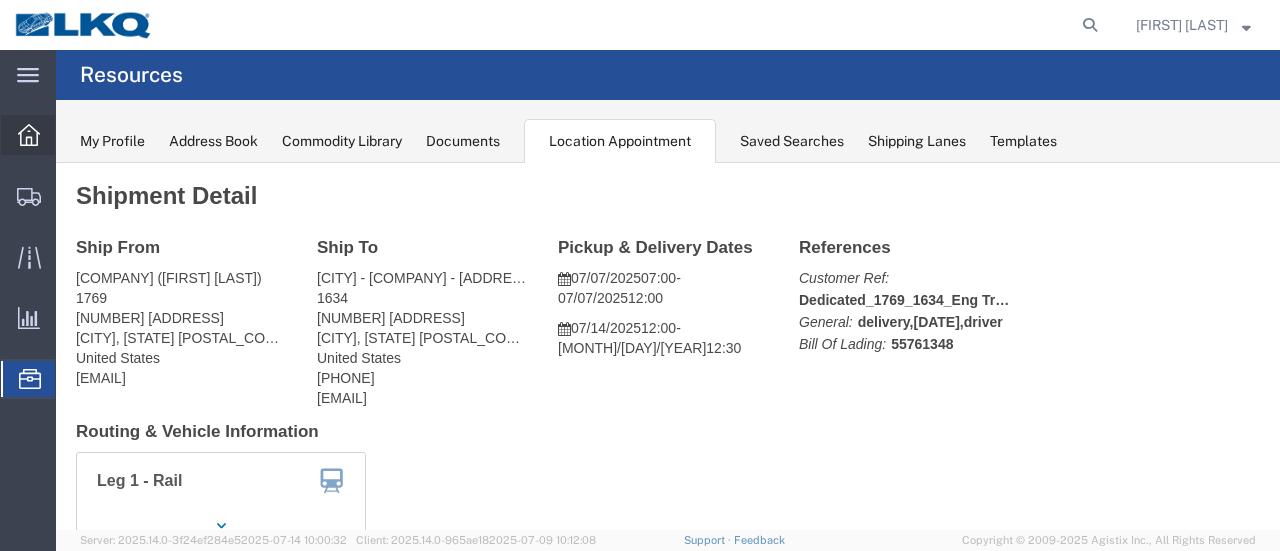 click 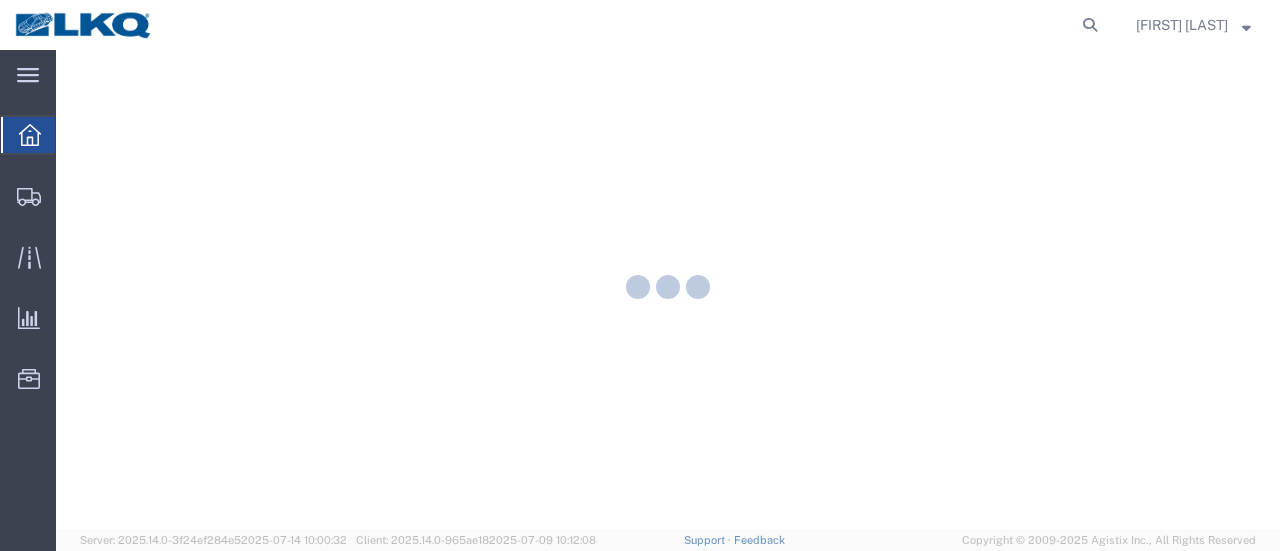 scroll, scrollTop: 0, scrollLeft: 0, axis: both 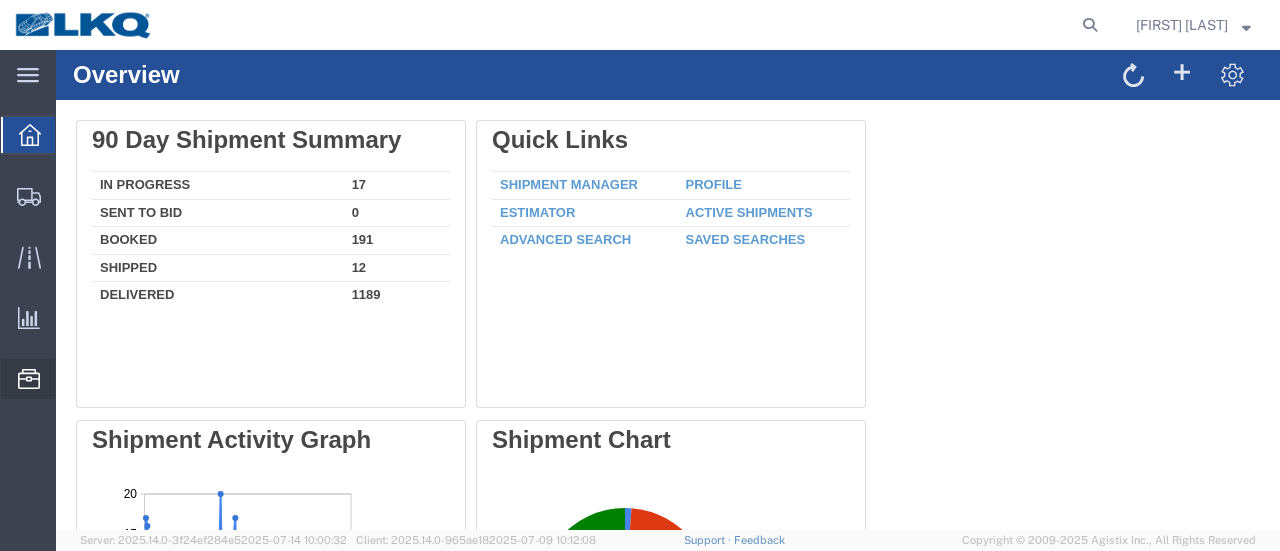 click on "Location Appointment" 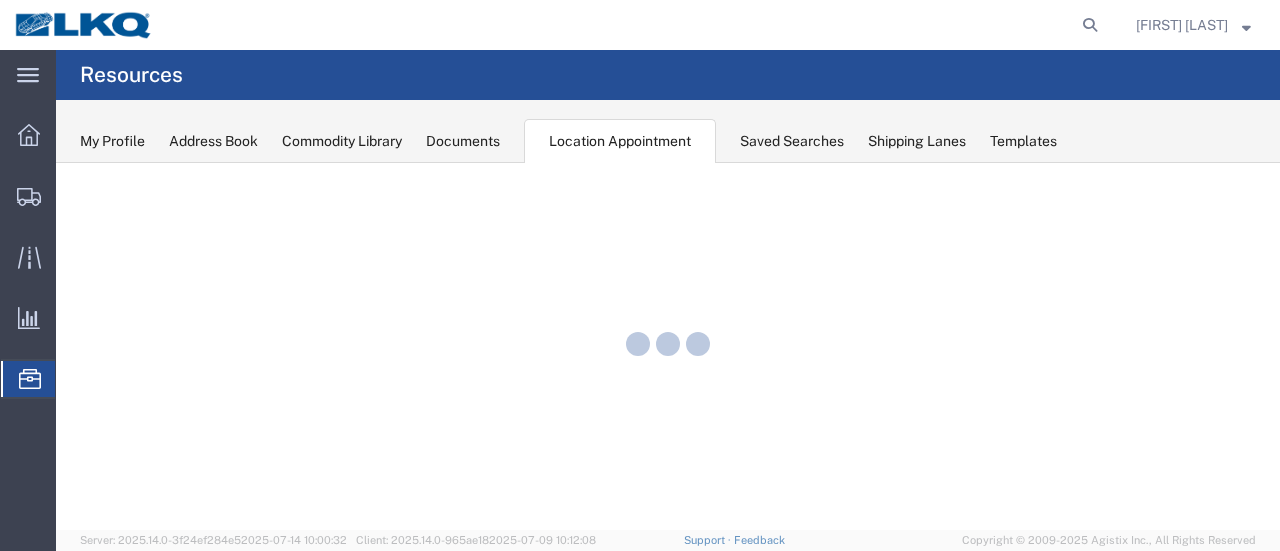 scroll, scrollTop: 0, scrollLeft: 0, axis: both 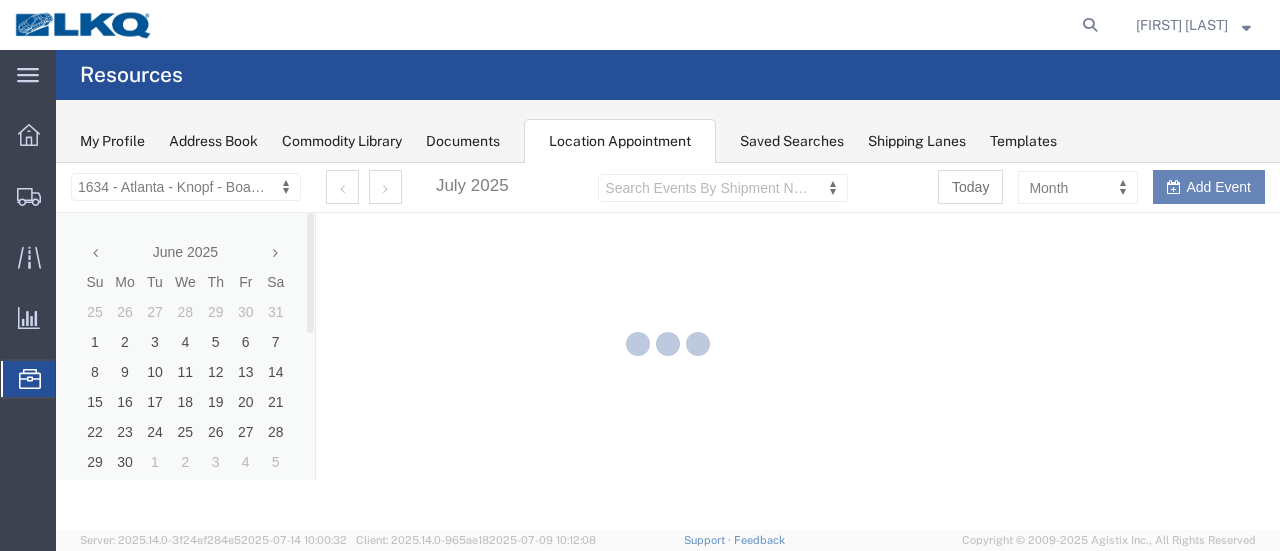 select on "28712" 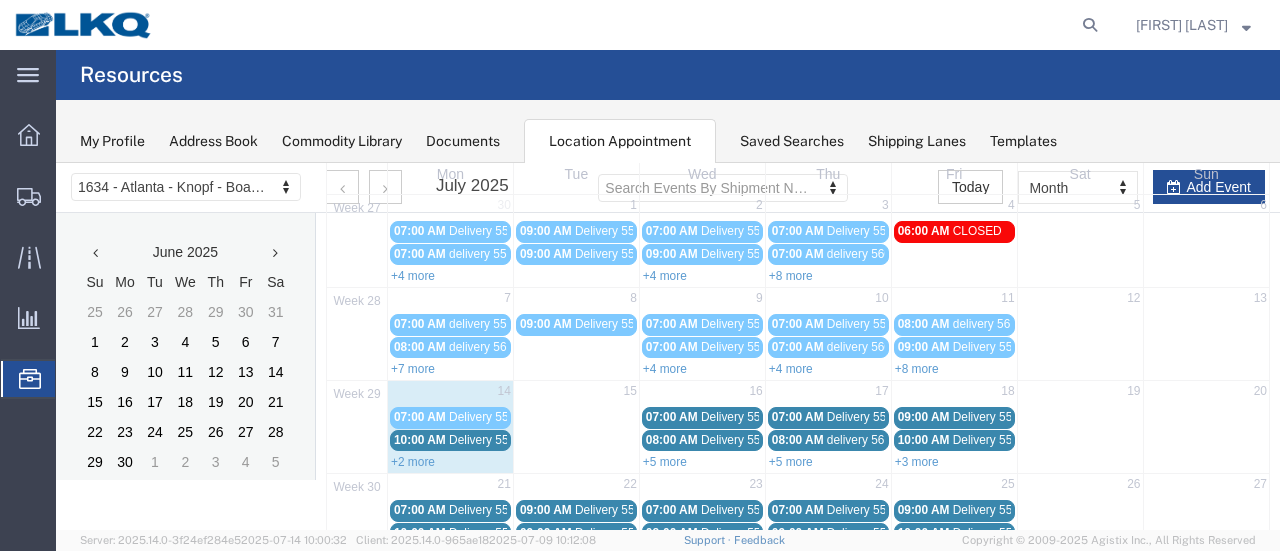 scroll, scrollTop: 200, scrollLeft: 0, axis: vertical 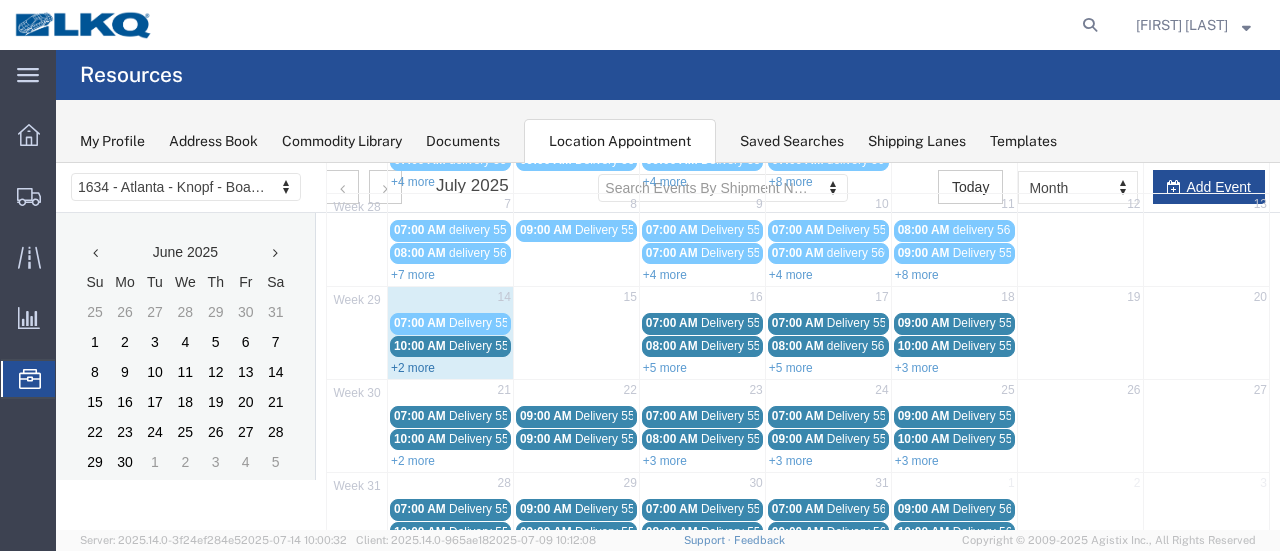click on "+2 more" at bounding box center (413, 368) 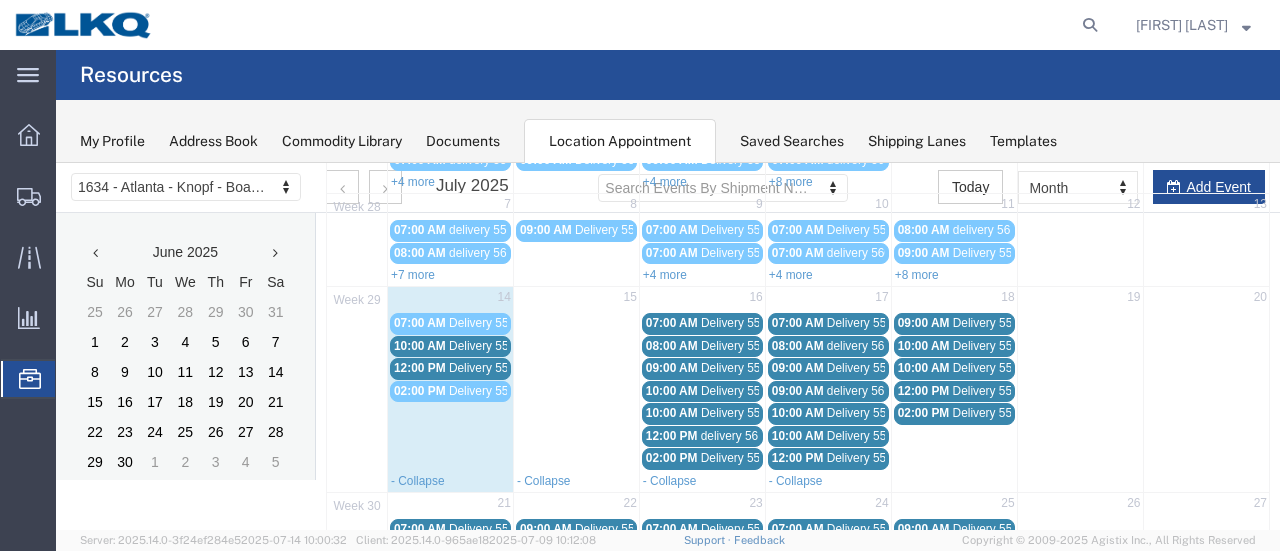 click at bounding box center (576, 390) 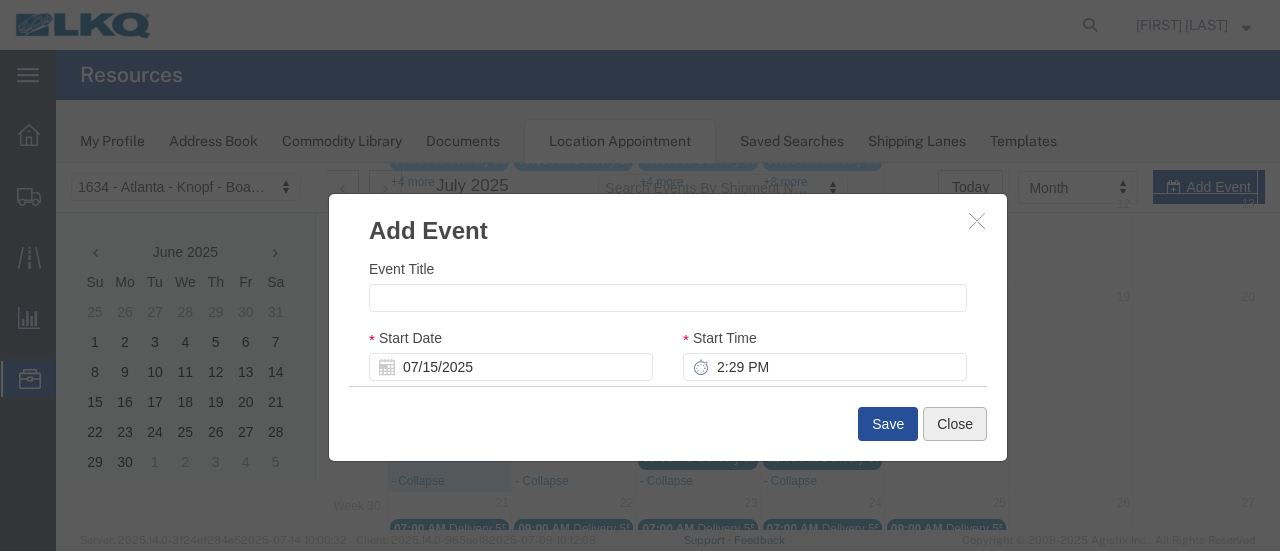 click on "Close" at bounding box center (955, 424) 